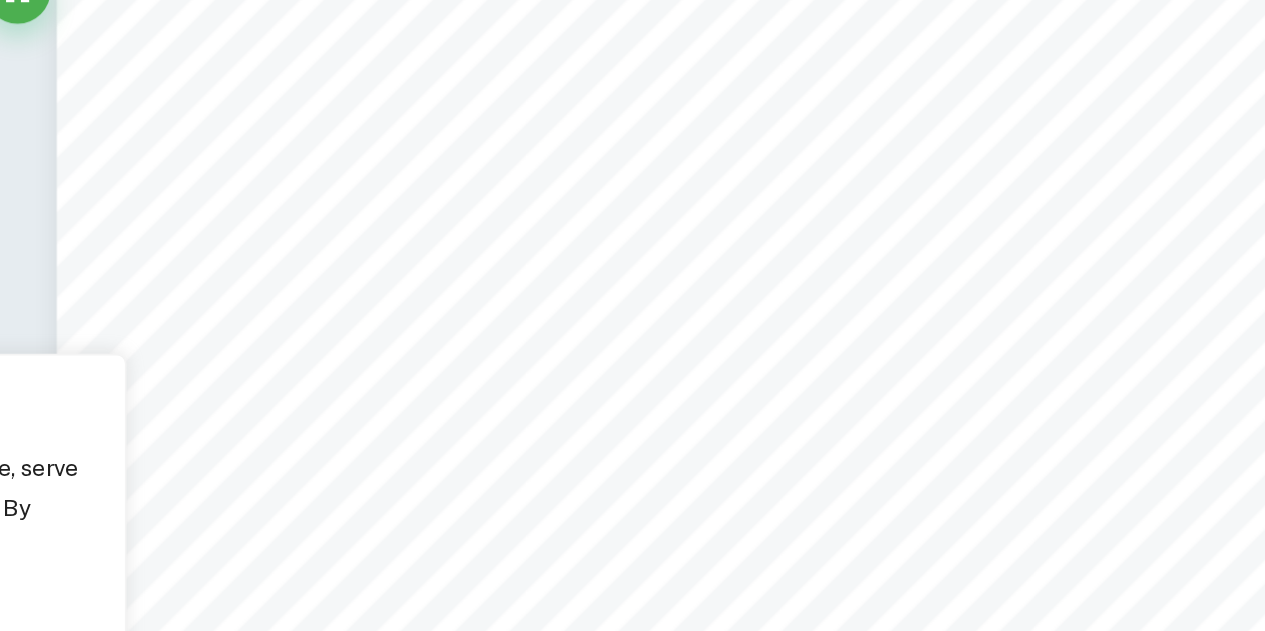 scroll, scrollTop: 6284, scrollLeft: 0, axis: vertical 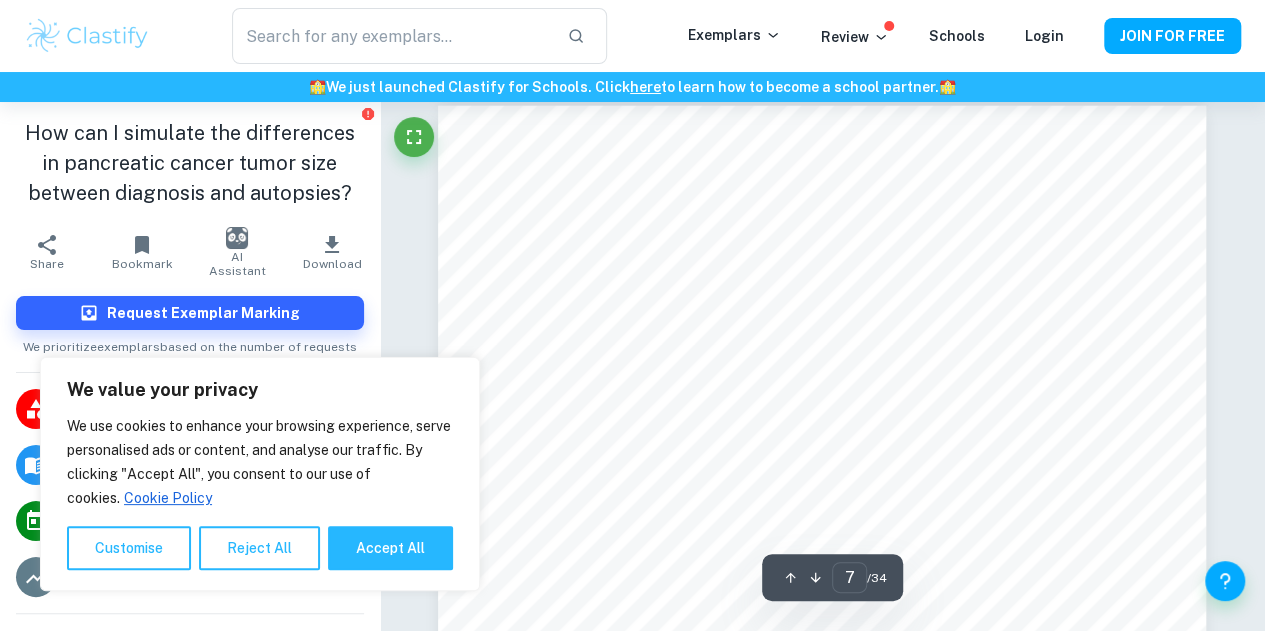 click on "How can I simulate the differences in pancreatic cancer tumor size between diagnosis and autopsies?" at bounding box center [190, 163] 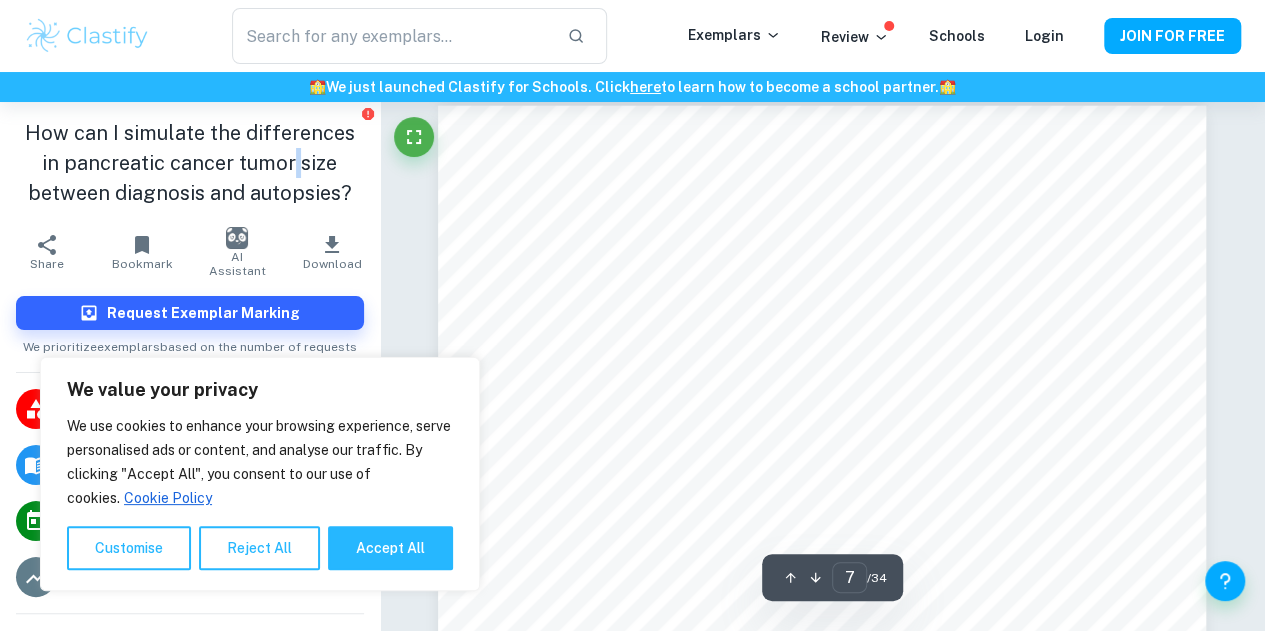 click on "How can I simulate the differences in pancreatic cancer tumor size between diagnosis and autopsies?" at bounding box center [190, 163] 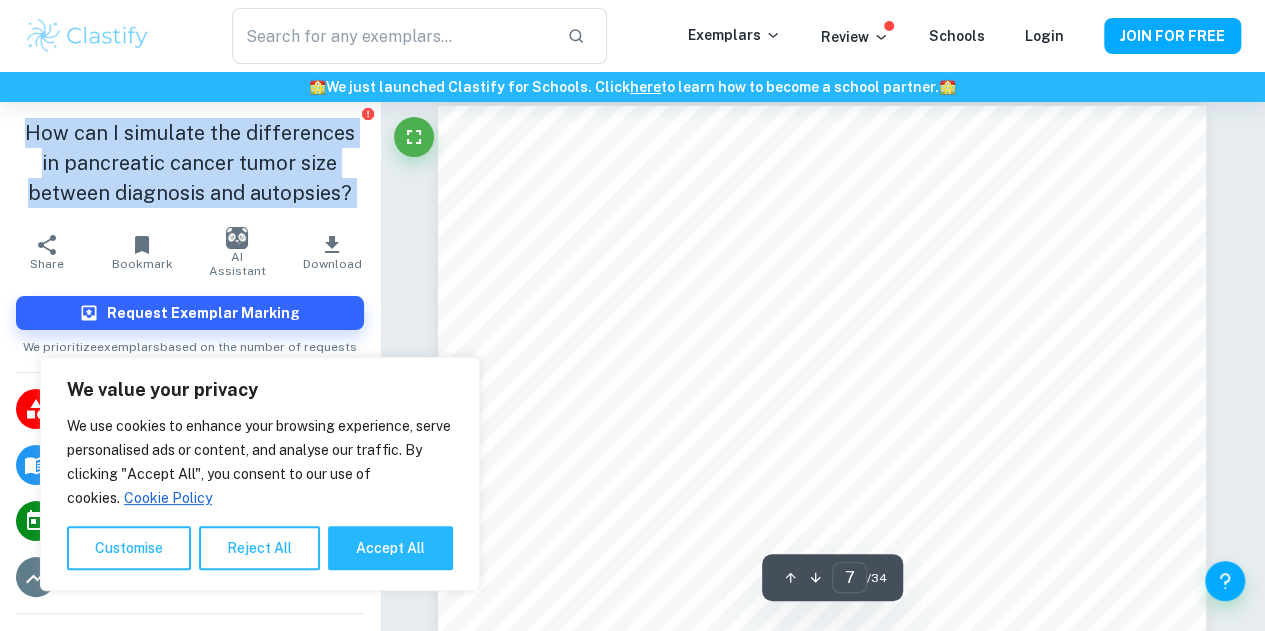 click on "How can I simulate the differences in pancreatic cancer tumor size between diagnosis and autopsies?" at bounding box center (190, 163) 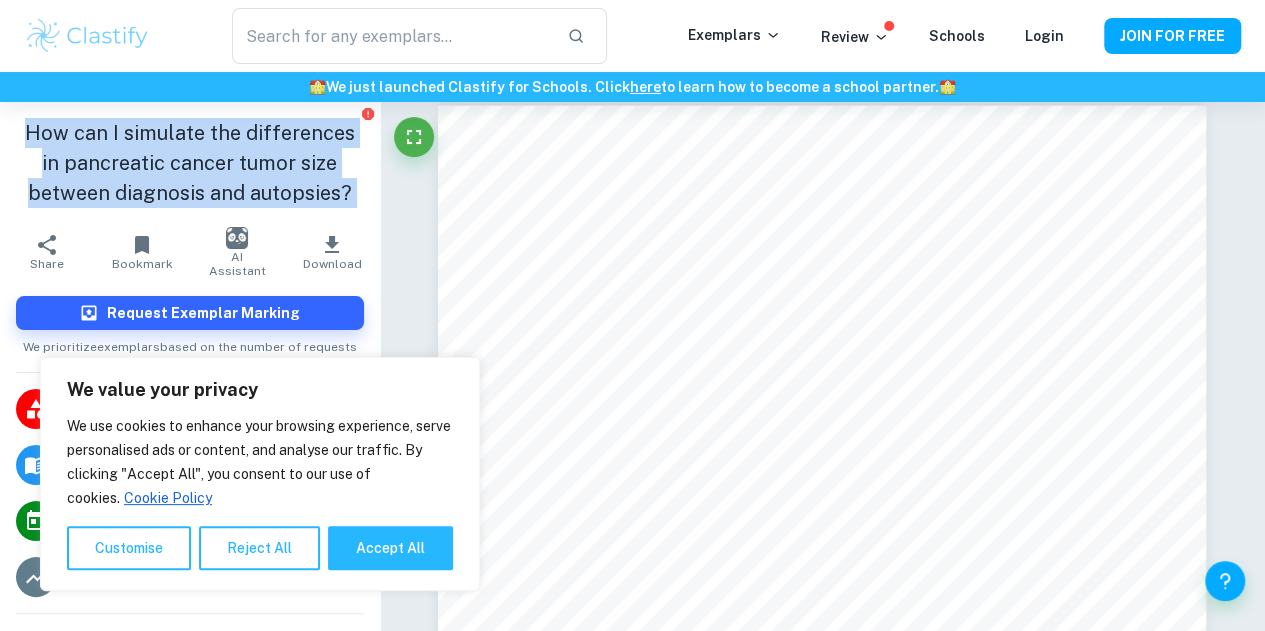 click on "How can I simulate the differences in pancreatic cancer tumor size between diagnosis and autopsies?" at bounding box center [190, 163] 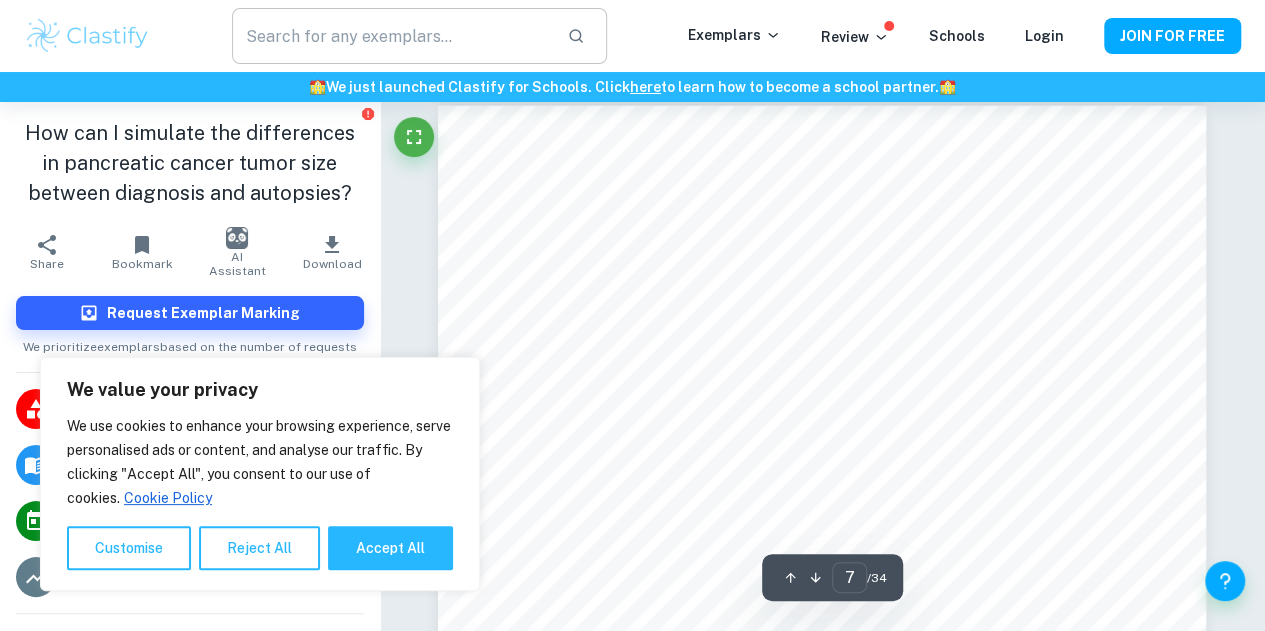 drag, startPoint x: 461, startPoint y: 69, endPoint x: 456, endPoint y: 53, distance: 16.763054 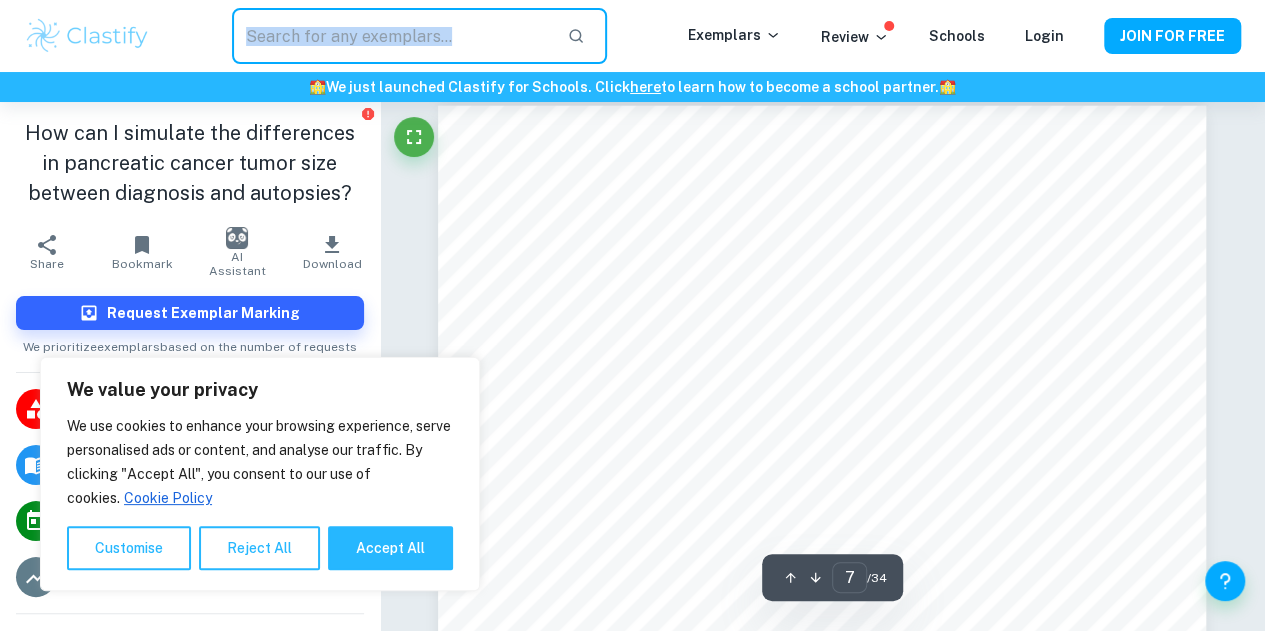 click at bounding box center [392, 36] 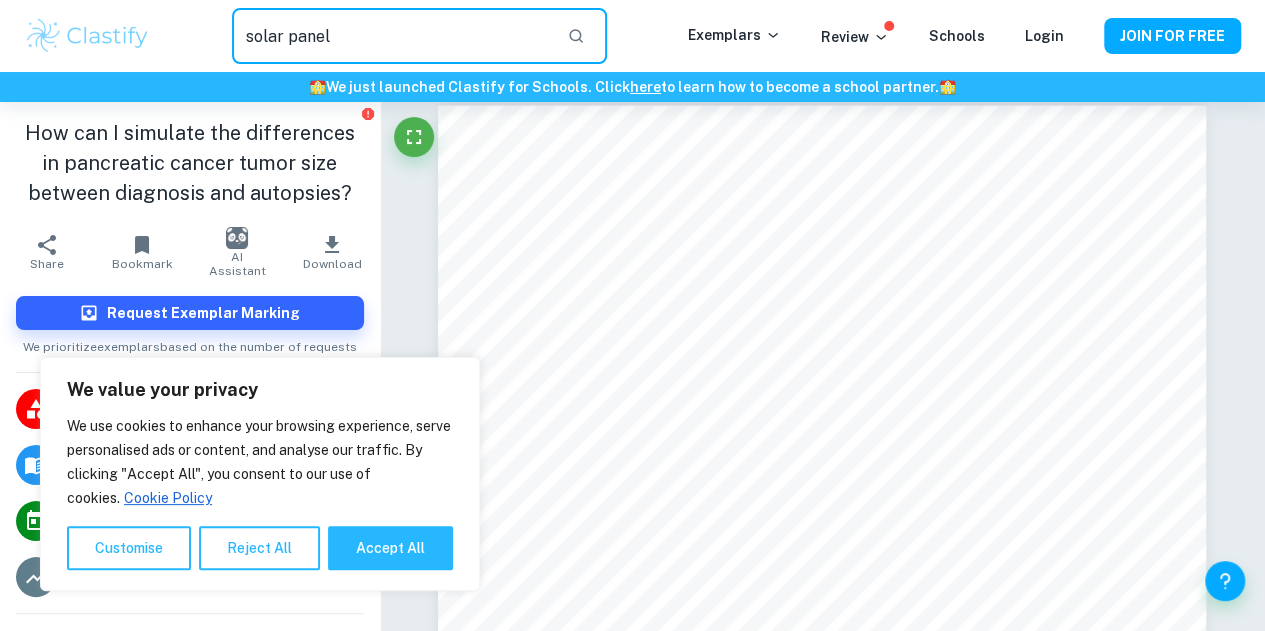 type on "solar panel" 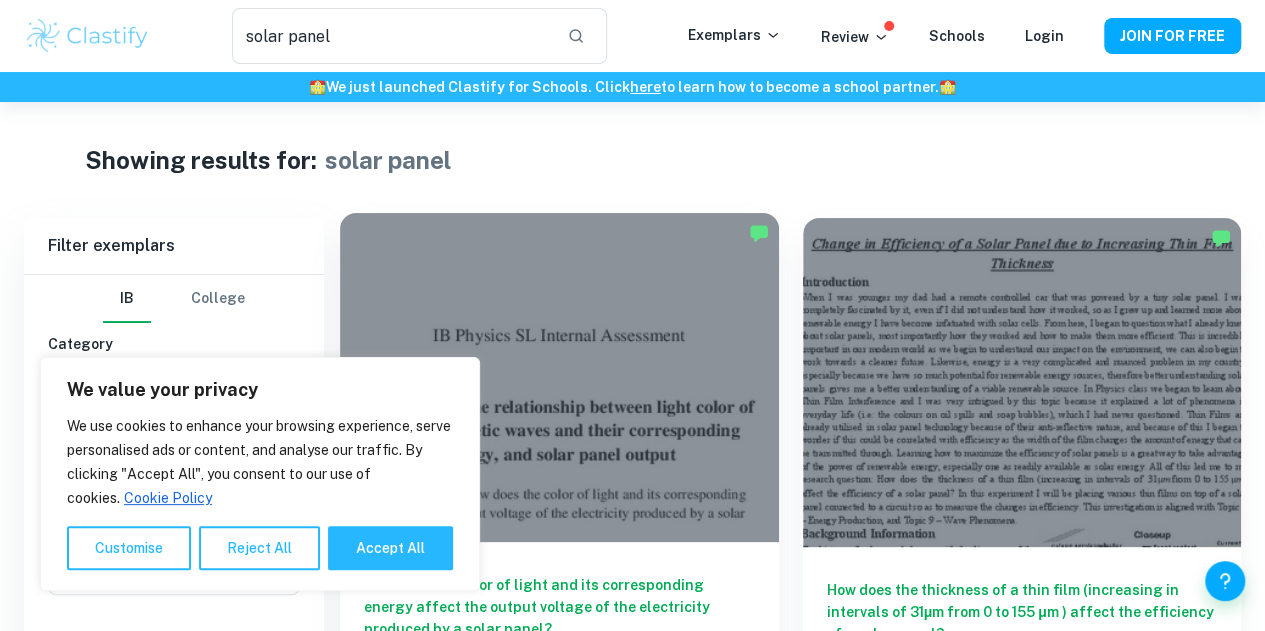 scroll, scrollTop: 227, scrollLeft: 0, axis: vertical 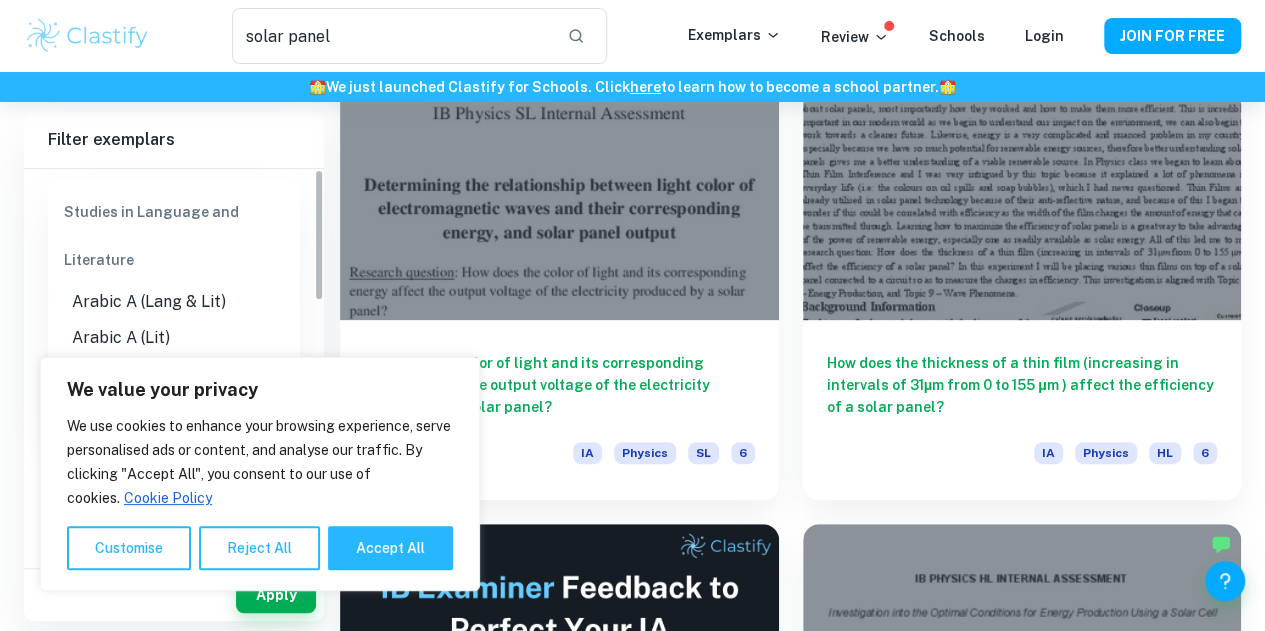 click on "Type a subject" at bounding box center [159, 461] 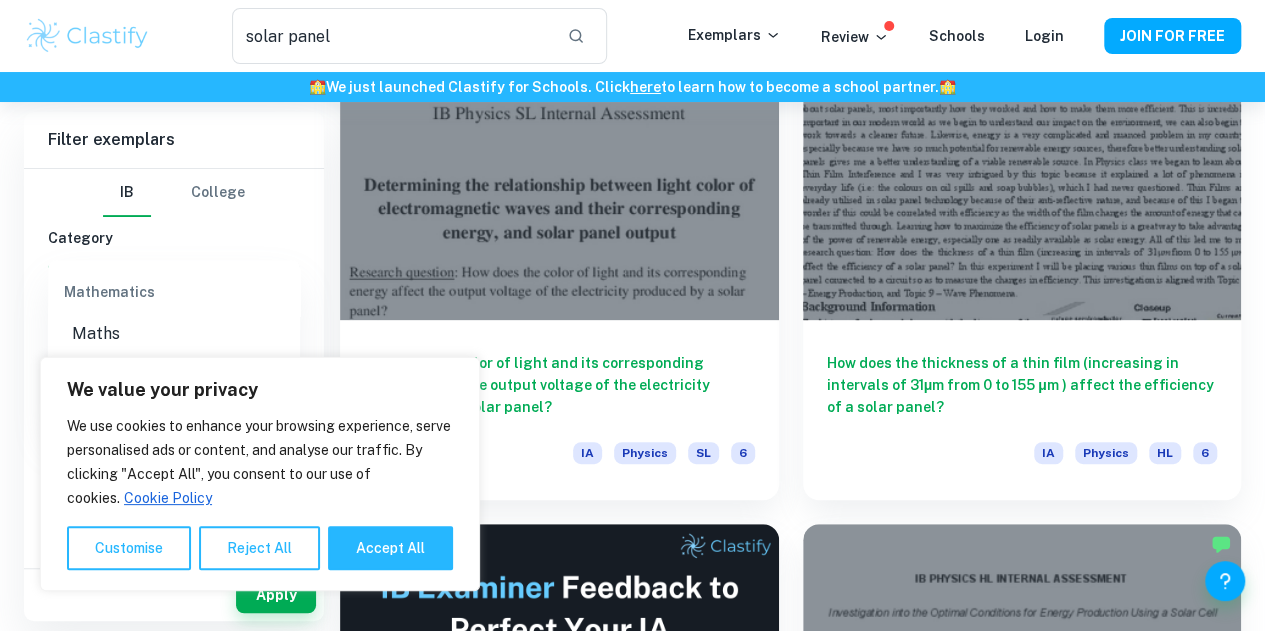 click on "Math AA" at bounding box center (174, 370) 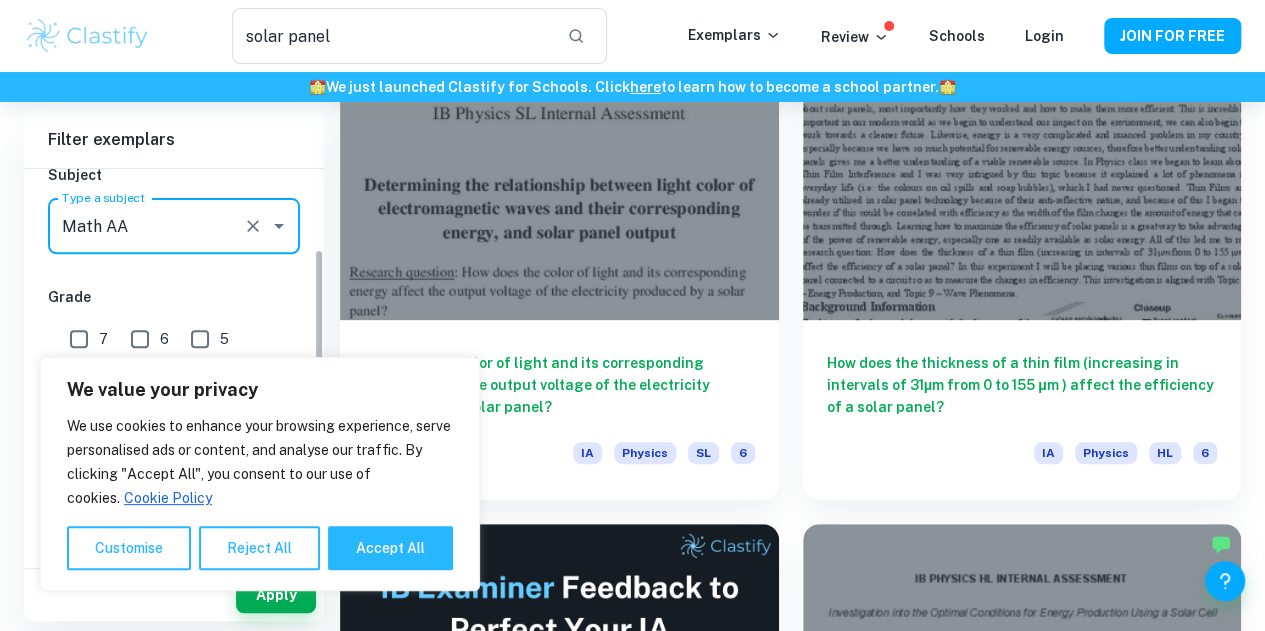 scroll, scrollTop: 242, scrollLeft: 0, axis: vertical 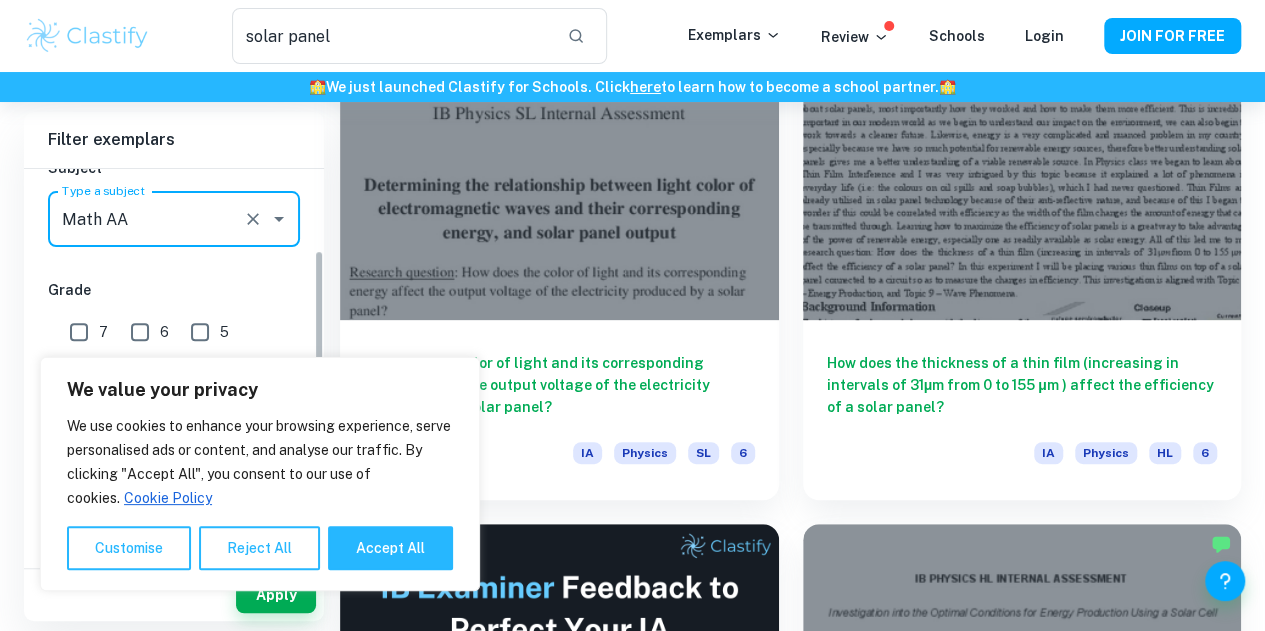 type on "Math AA" 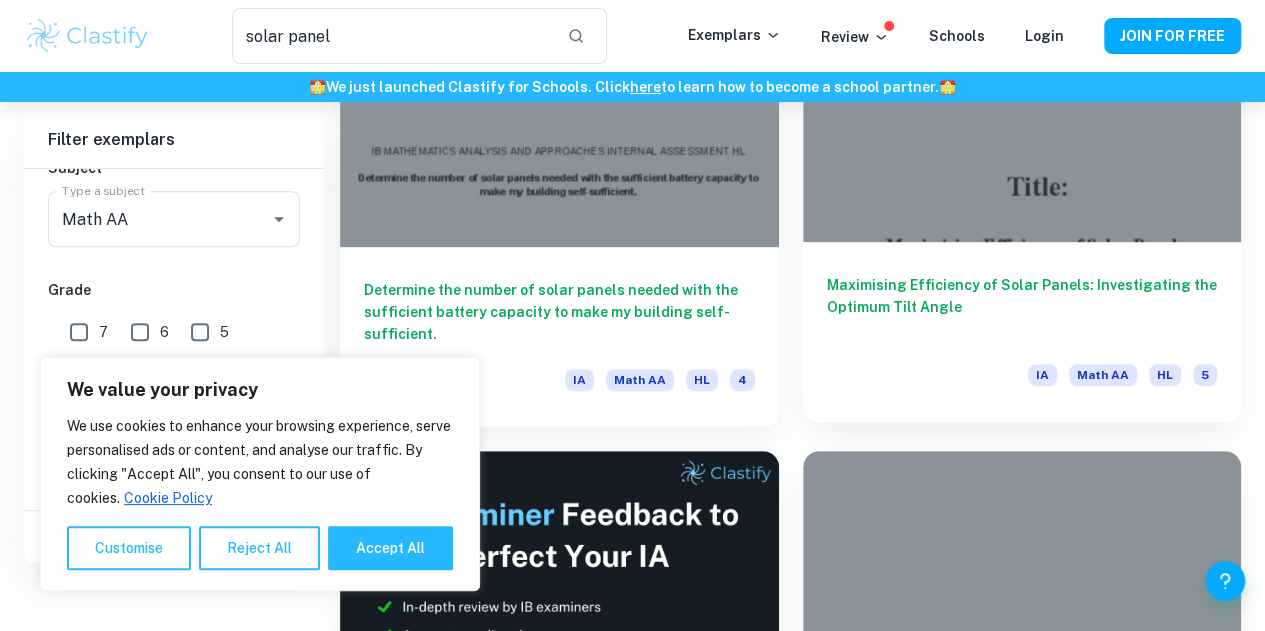 scroll, scrollTop: 0, scrollLeft: 0, axis: both 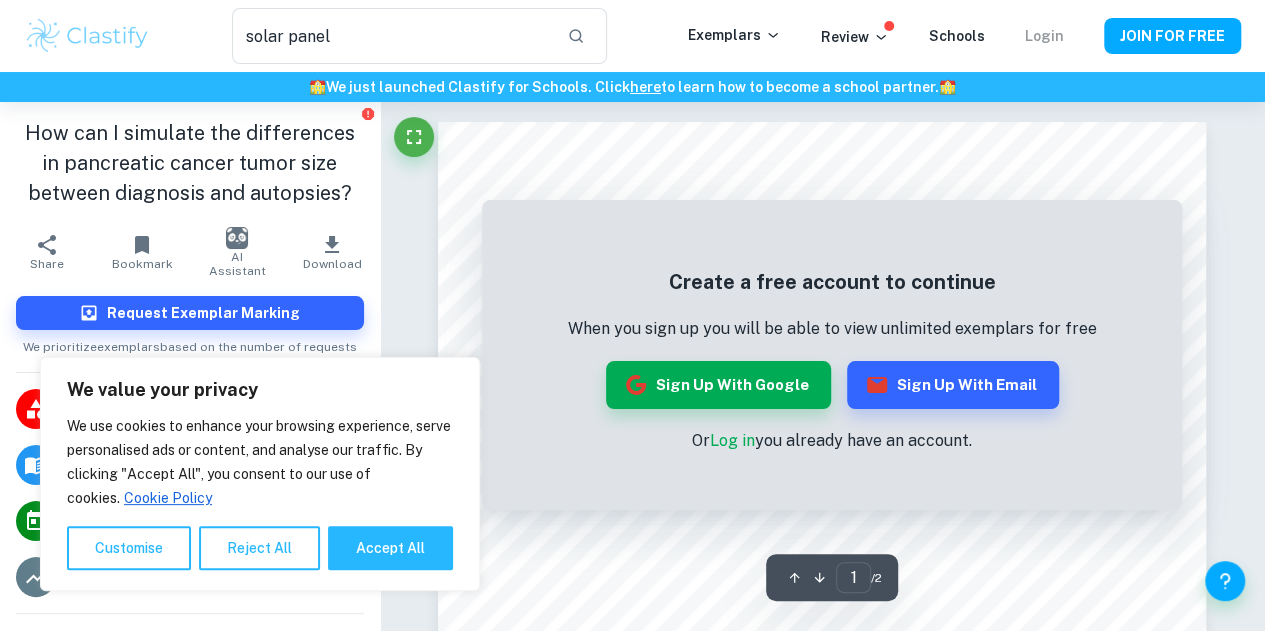 click on "Login" at bounding box center [1044, 36] 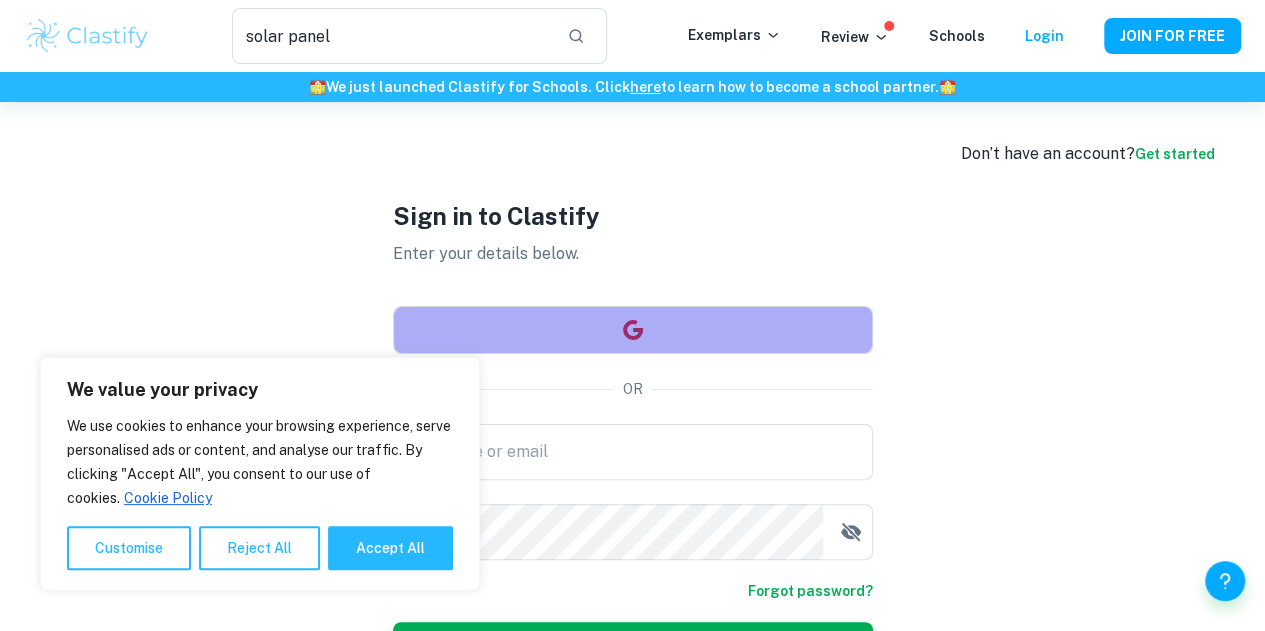 click at bounding box center (633, 330) 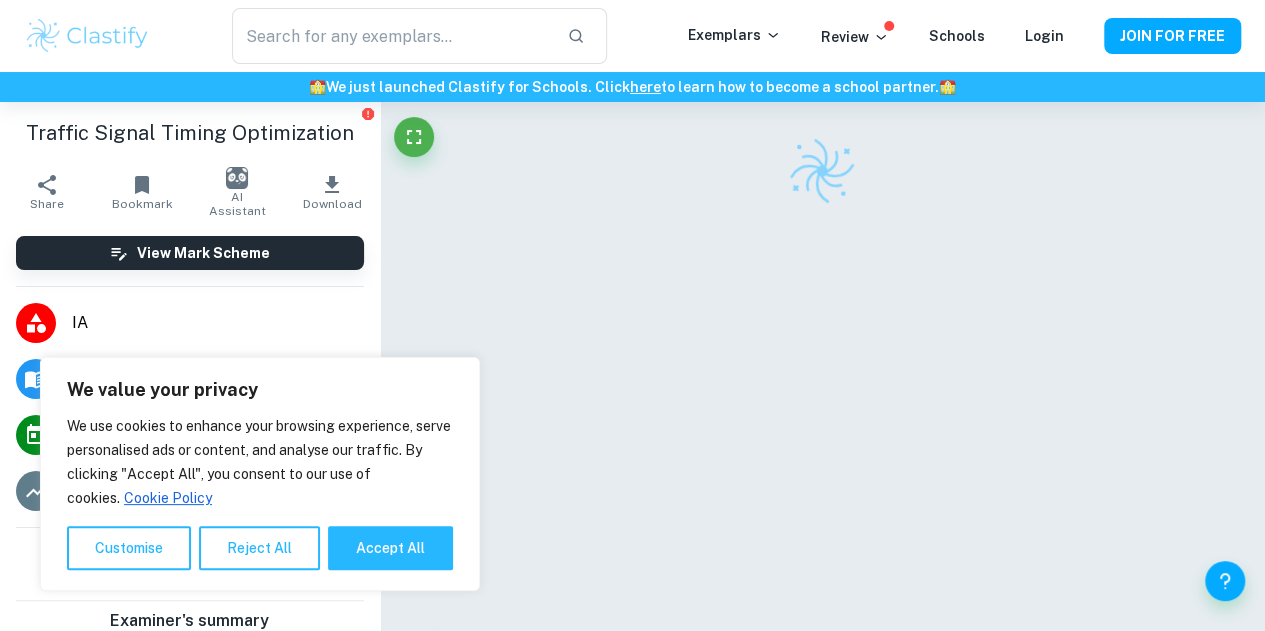 scroll, scrollTop: 0, scrollLeft: 0, axis: both 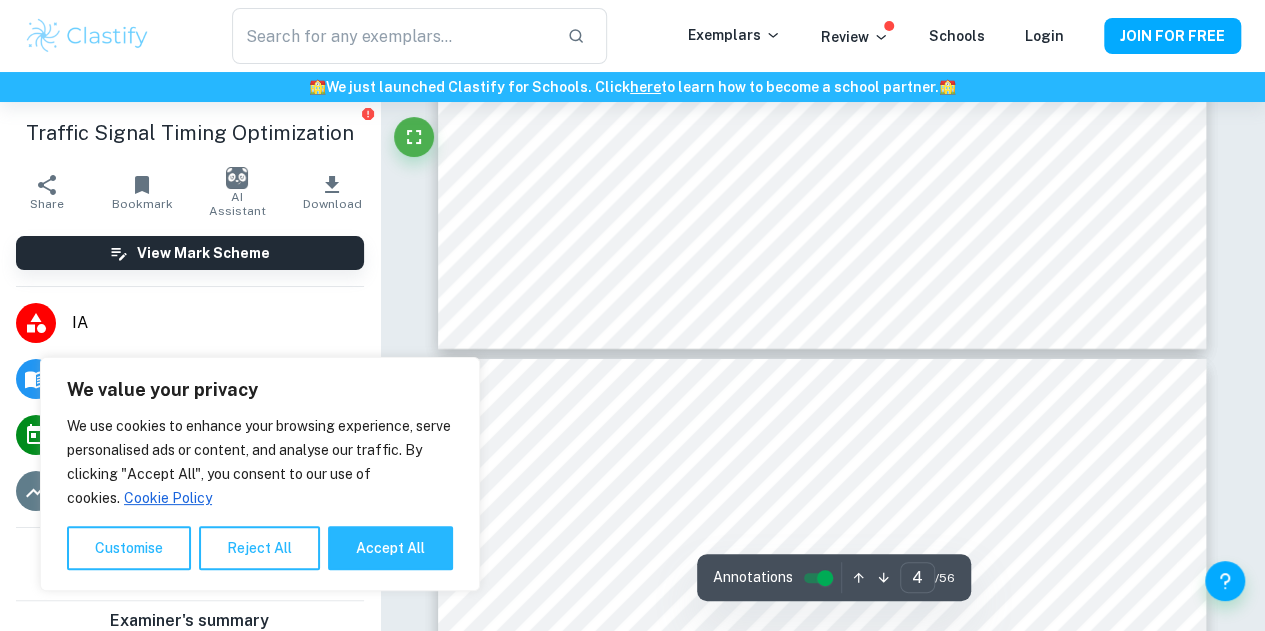 type on "3" 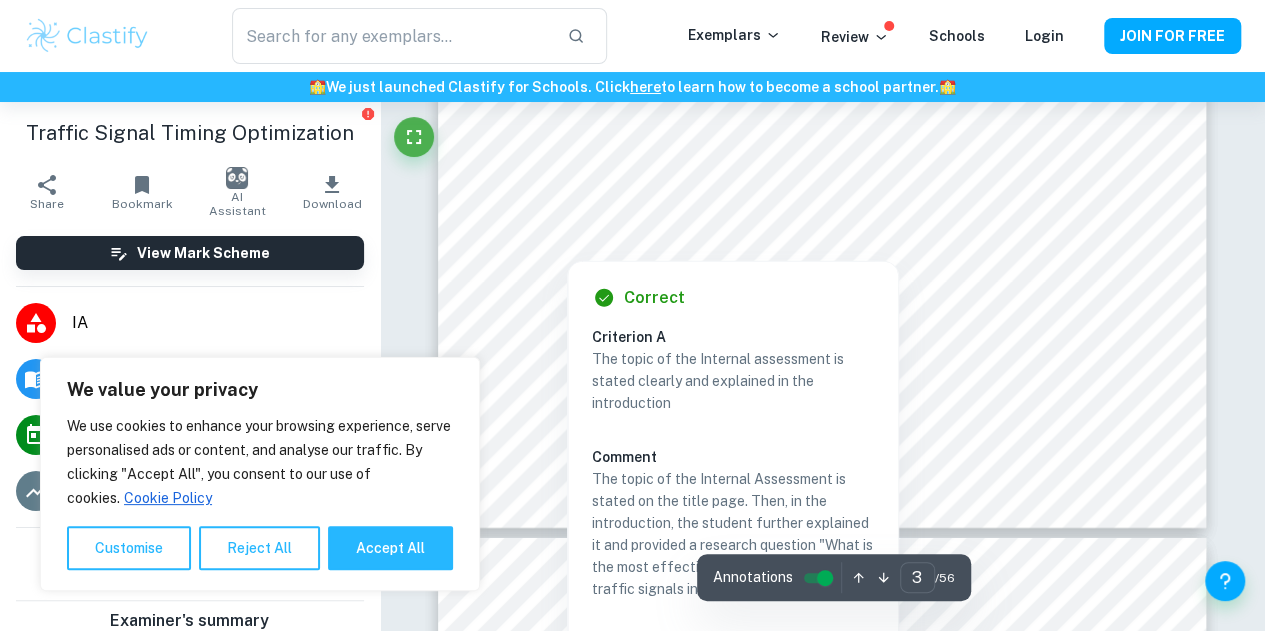 scroll, scrollTop: 2674, scrollLeft: 0, axis: vertical 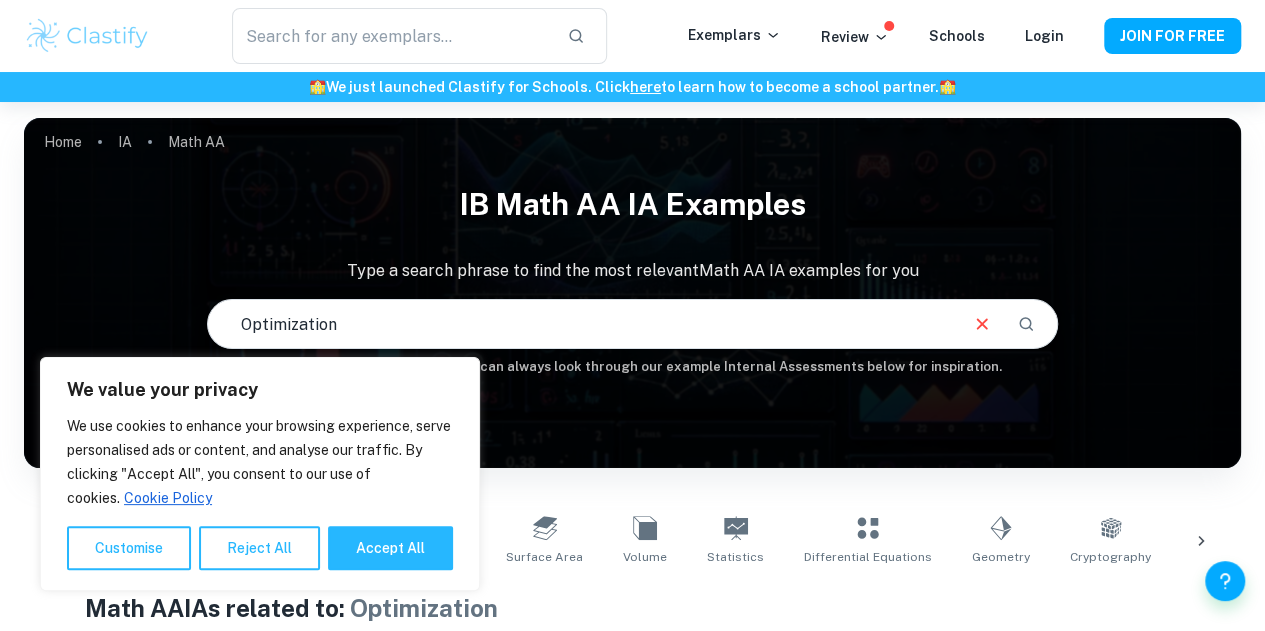 drag, startPoint x: 0, startPoint y: 0, endPoint x: 711, endPoint y: 326, distance: 782.17456 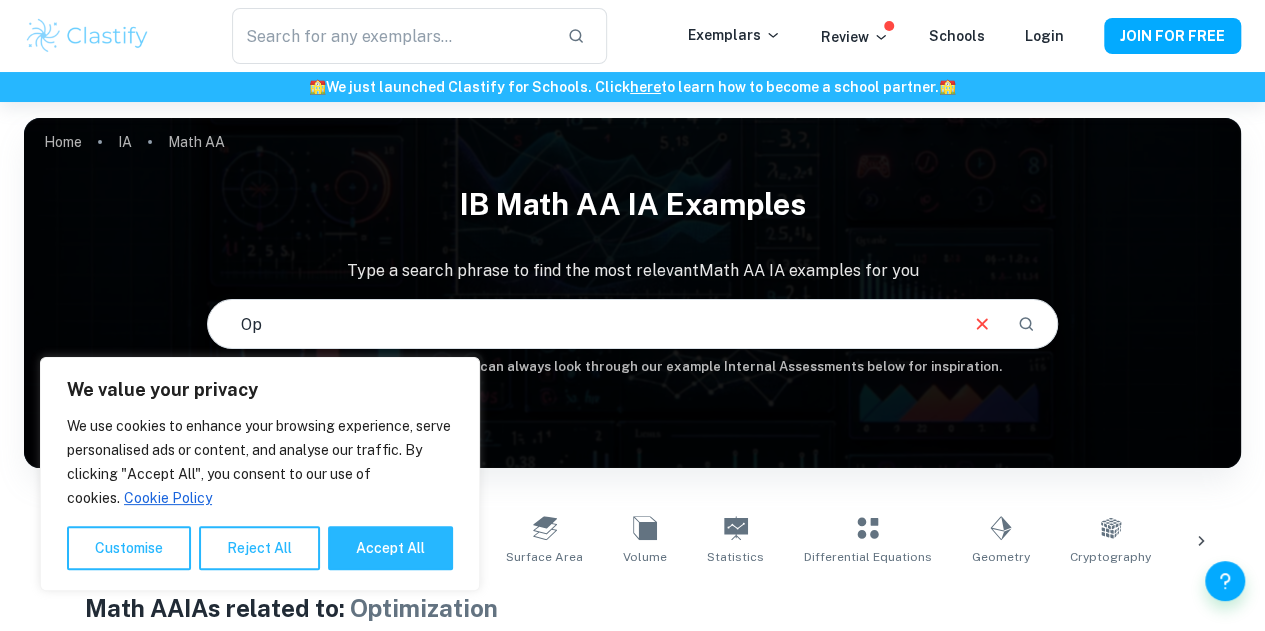 type on "O" 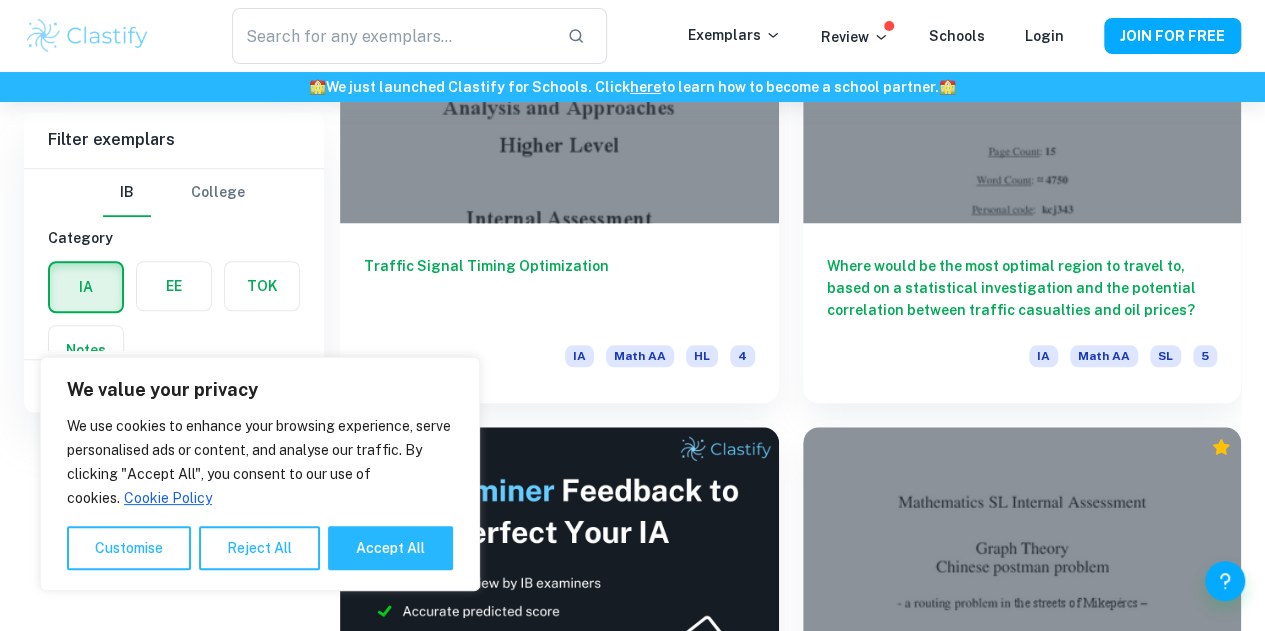 scroll, scrollTop: 54, scrollLeft: 0, axis: vertical 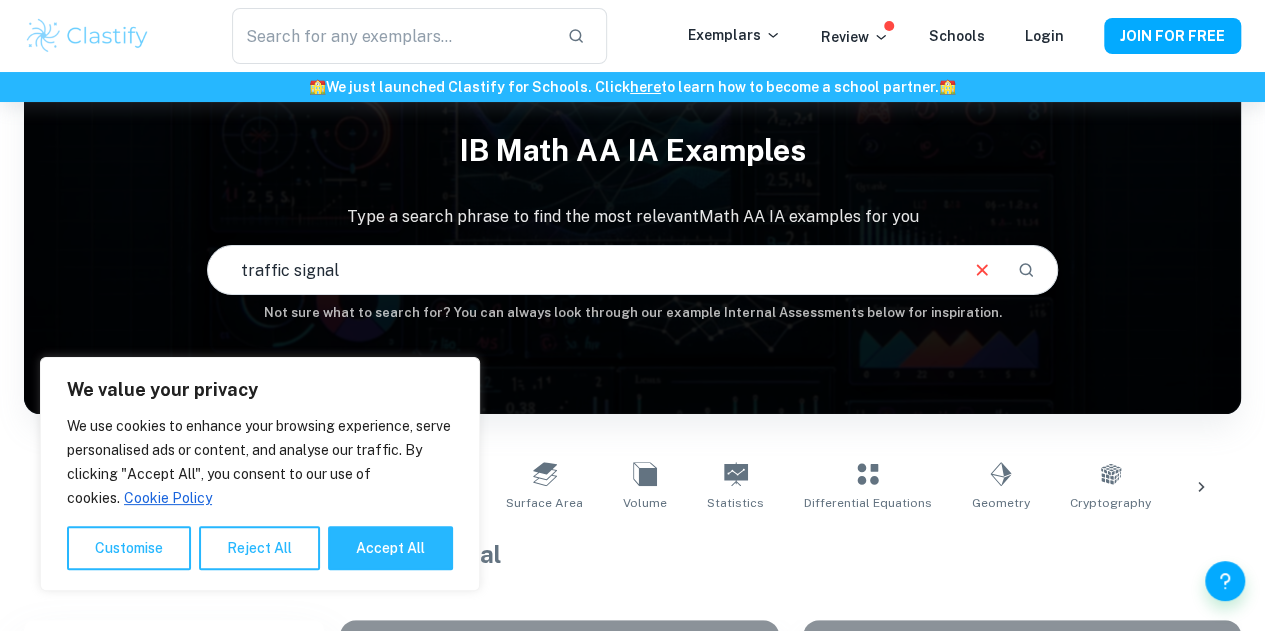 click on "traffic signal" at bounding box center (582, 270) 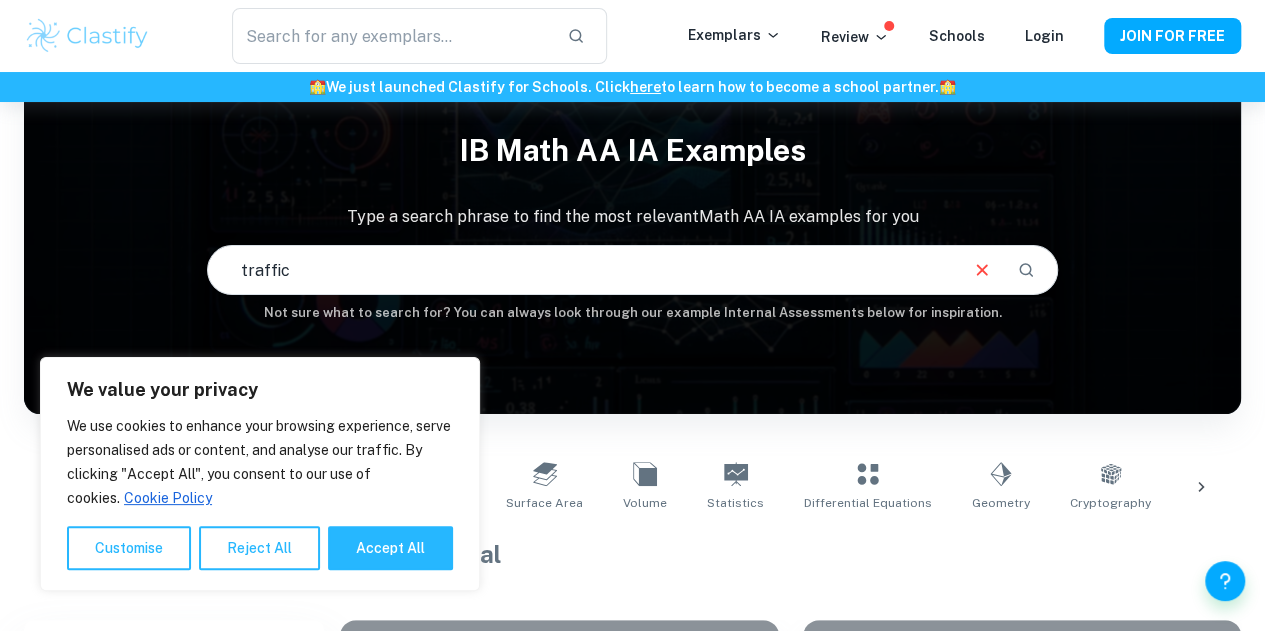 type on "traffic" 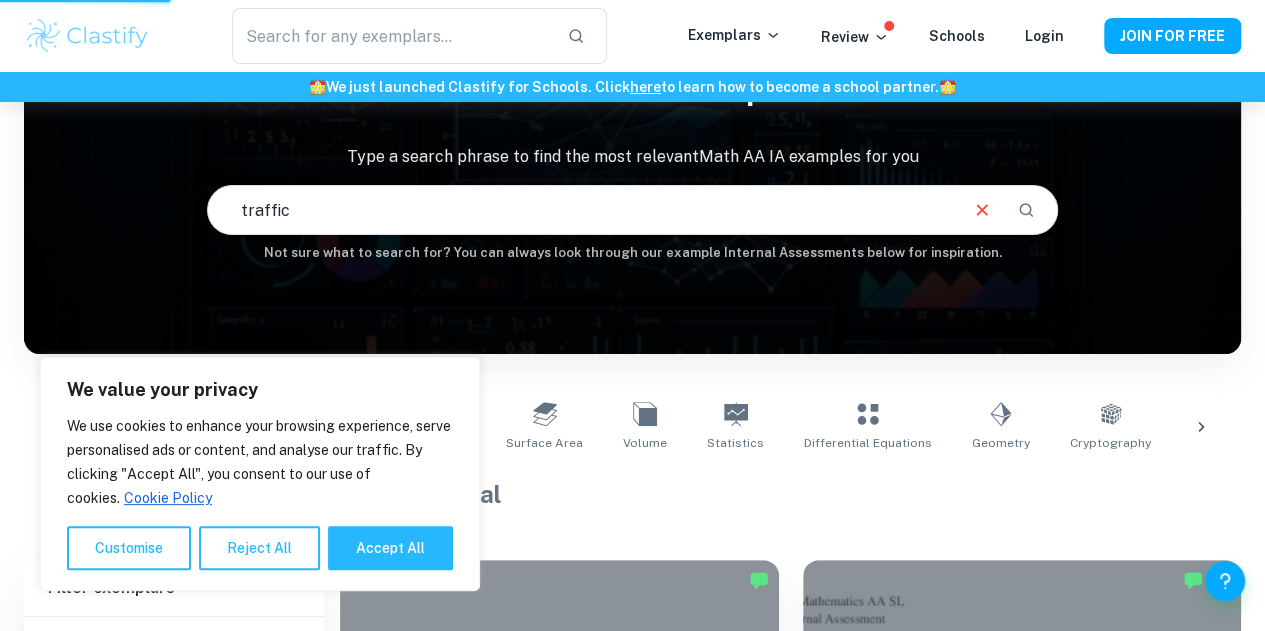 scroll, scrollTop: 0, scrollLeft: 0, axis: both 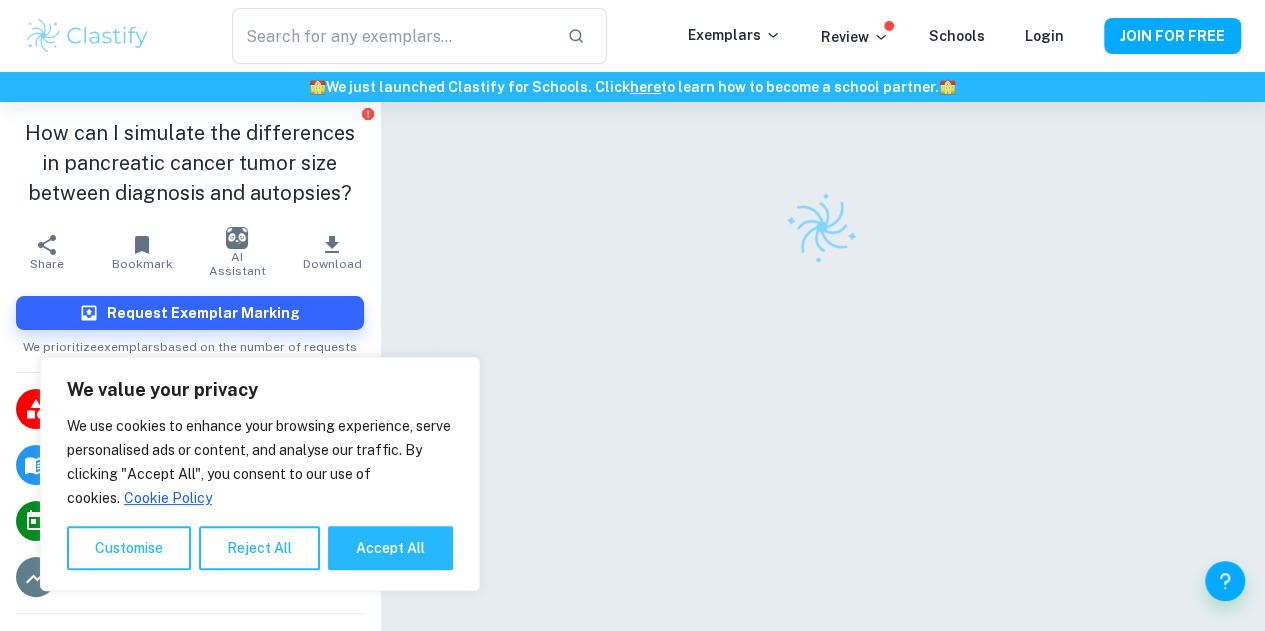 click at bounding box center [87, 36] 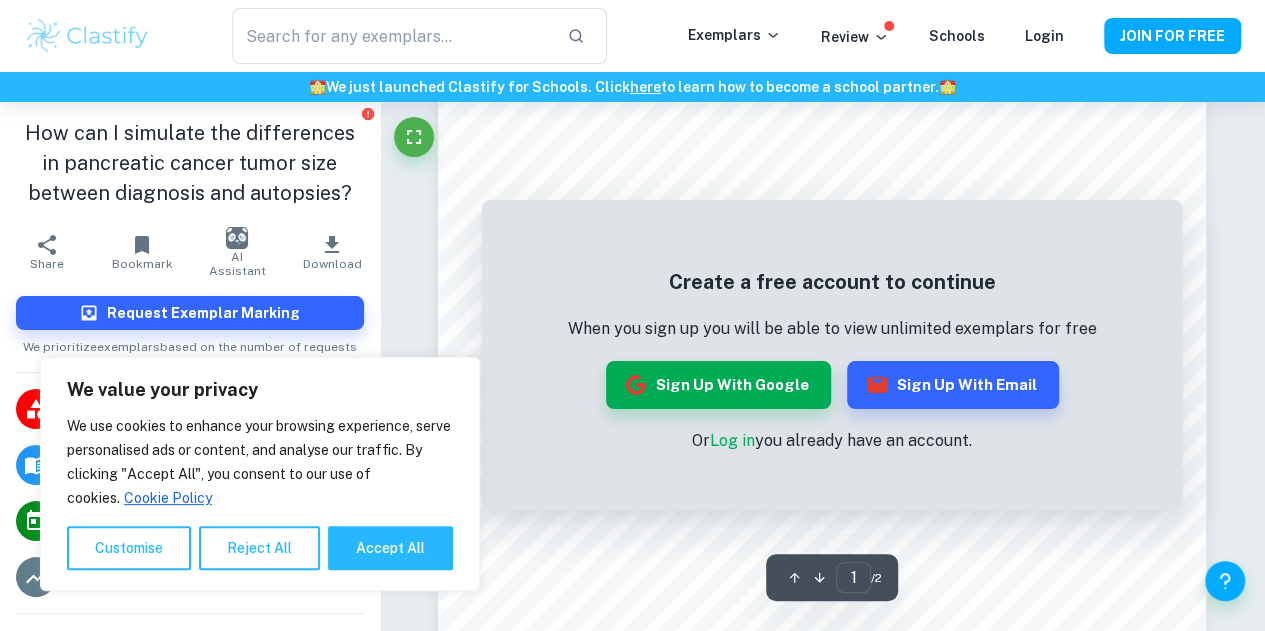 scroll, scrollTop: 0, scrollLeft: 0, axis: both 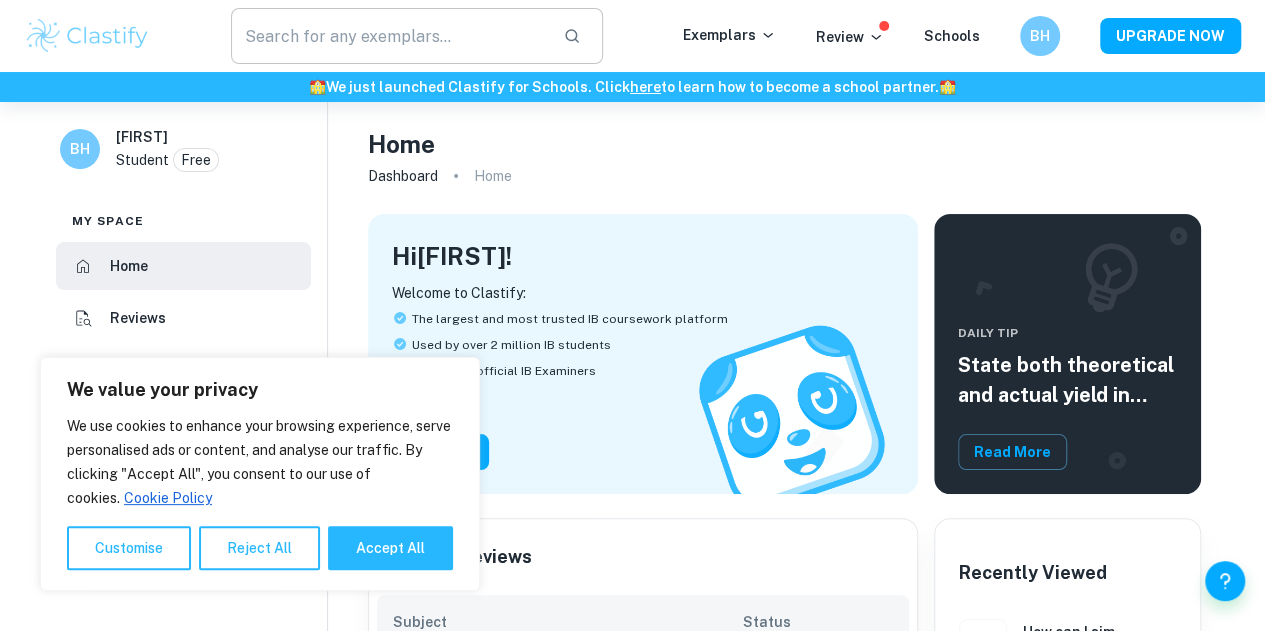 click at bounding box center [389, 36] 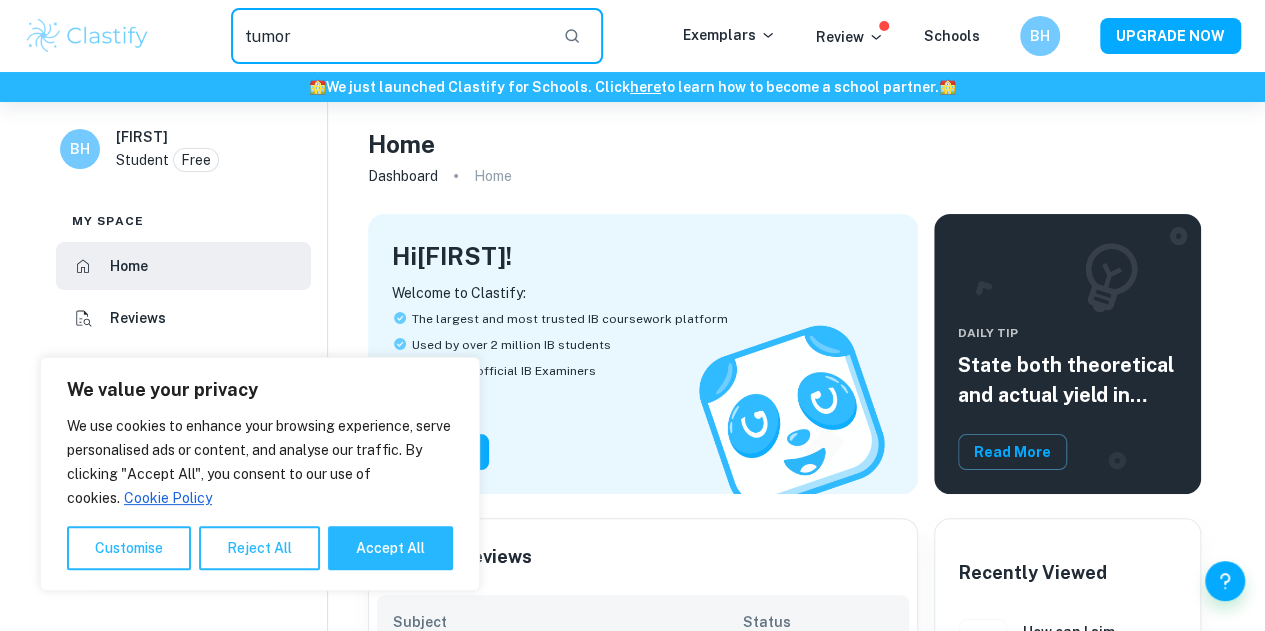type on "tumor" 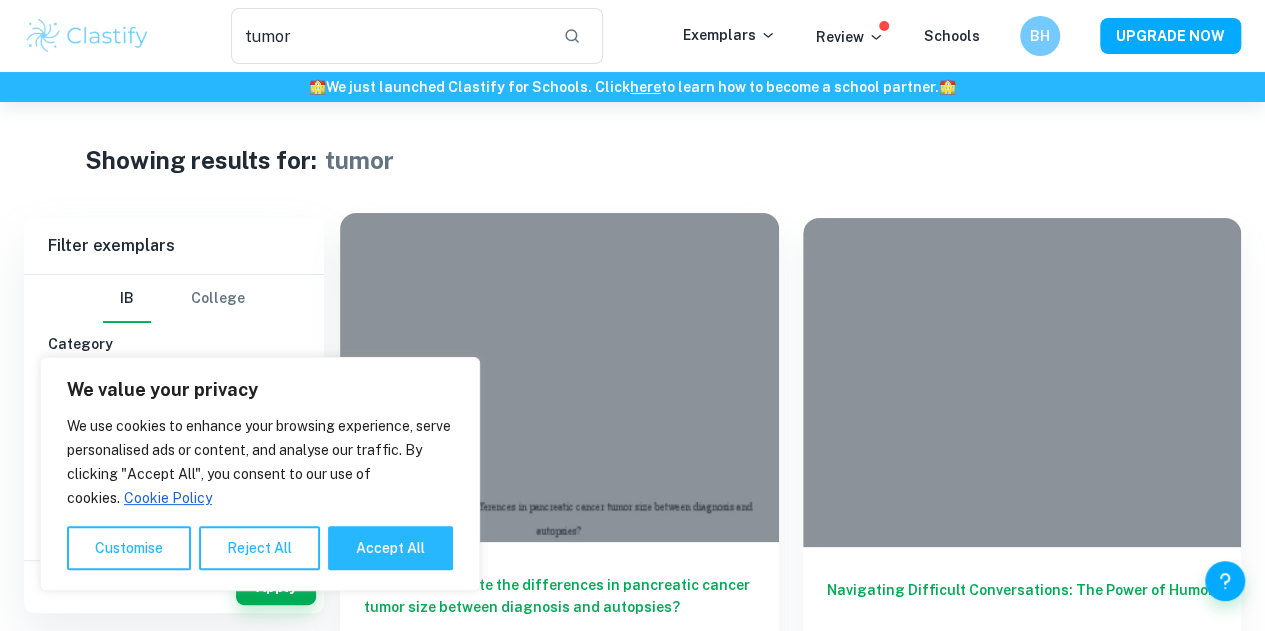click on "How can I simulate the differences in pancreatic cancer tumor size between diagnosis and autopsies?" at bounding box center (559, 607) 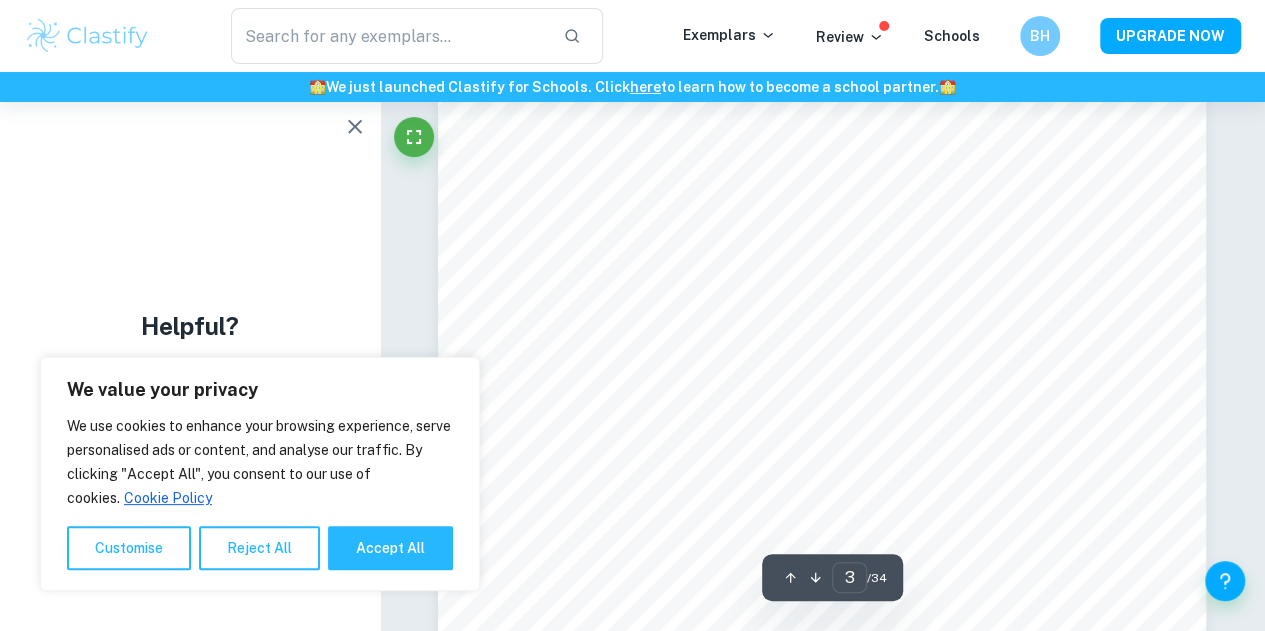 scroll, scrollTop: 2368, scrollLeft: 0, axis: vertical 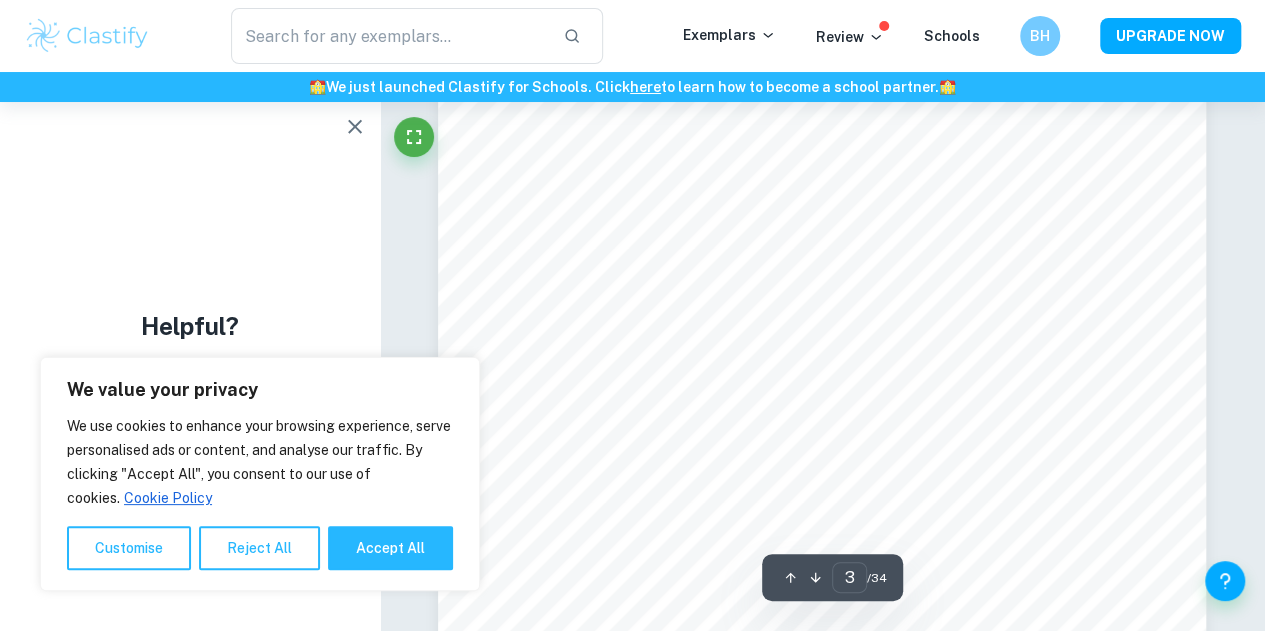 click 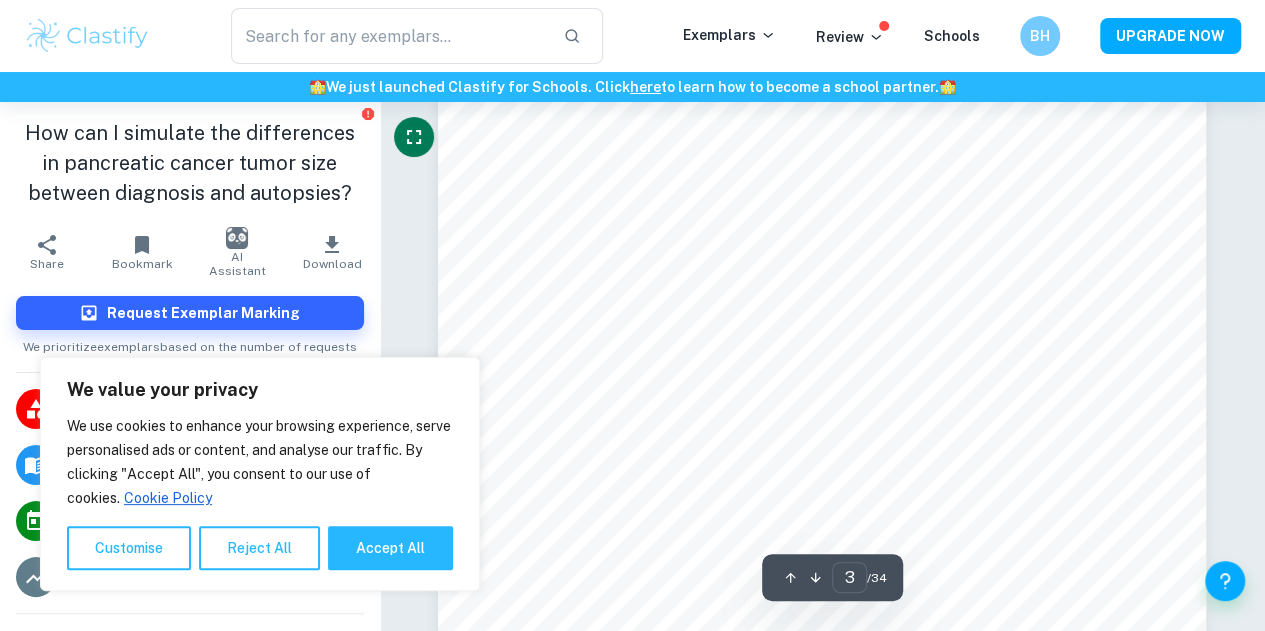 scroll, scrollTop: 2379, scrollLeft: 0, axis: vertical 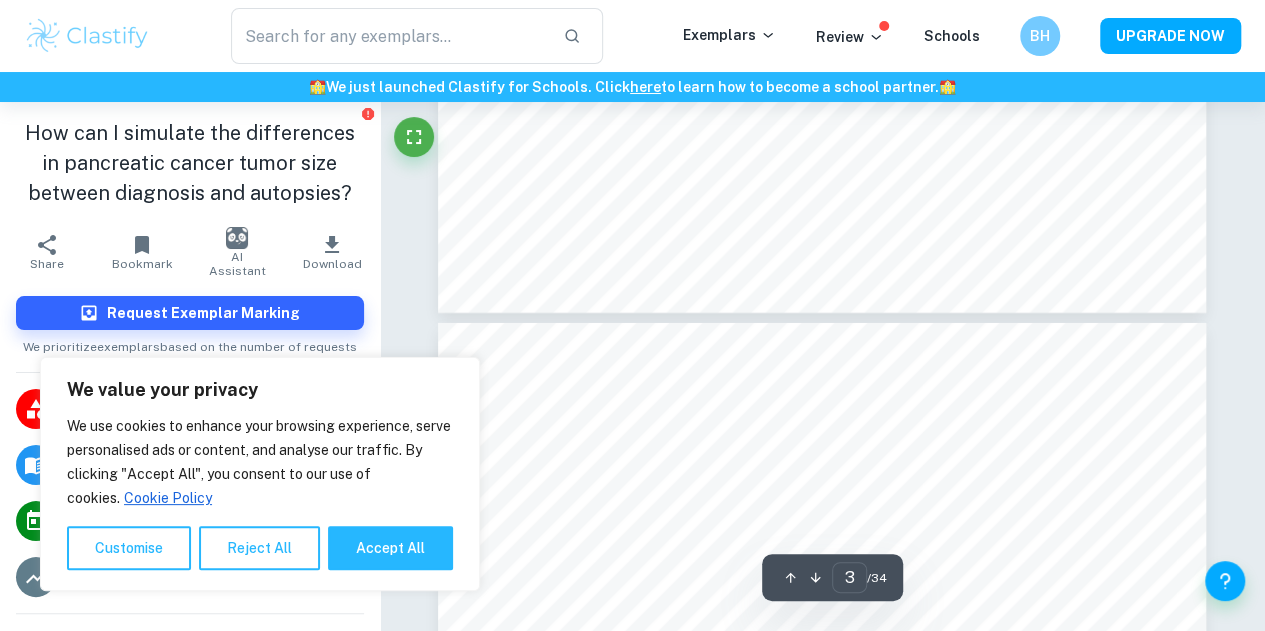 type on "4" 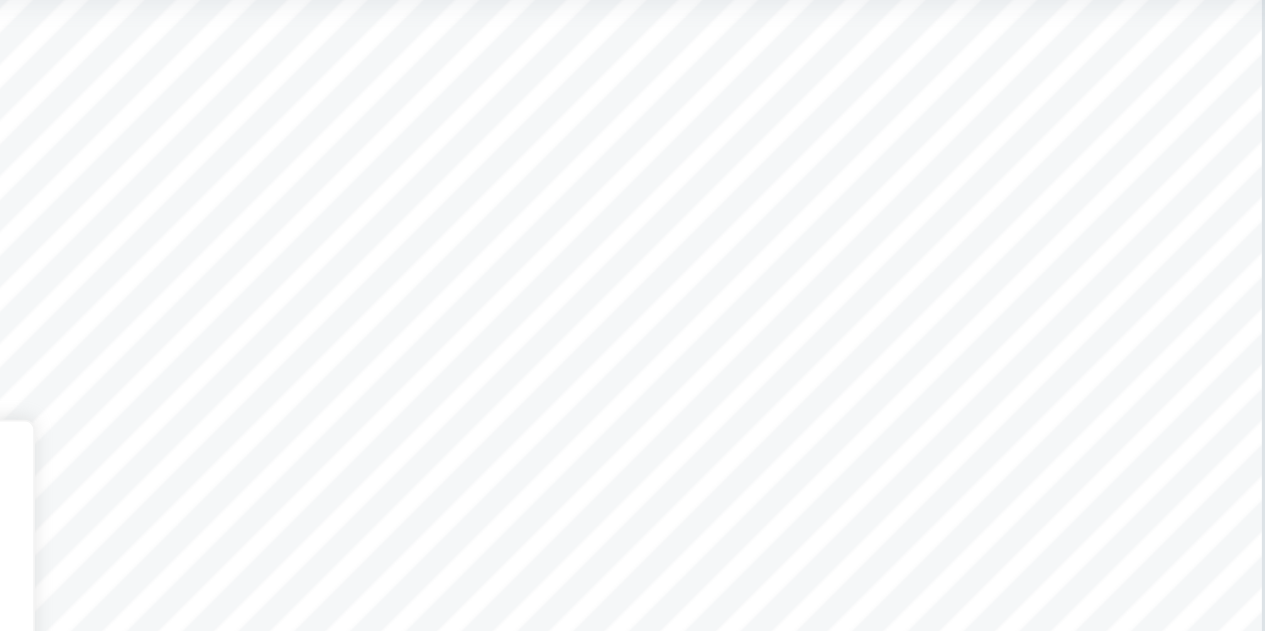 scroll, scrollTop: 3397, scrollLeft: 0, axis: vertical 